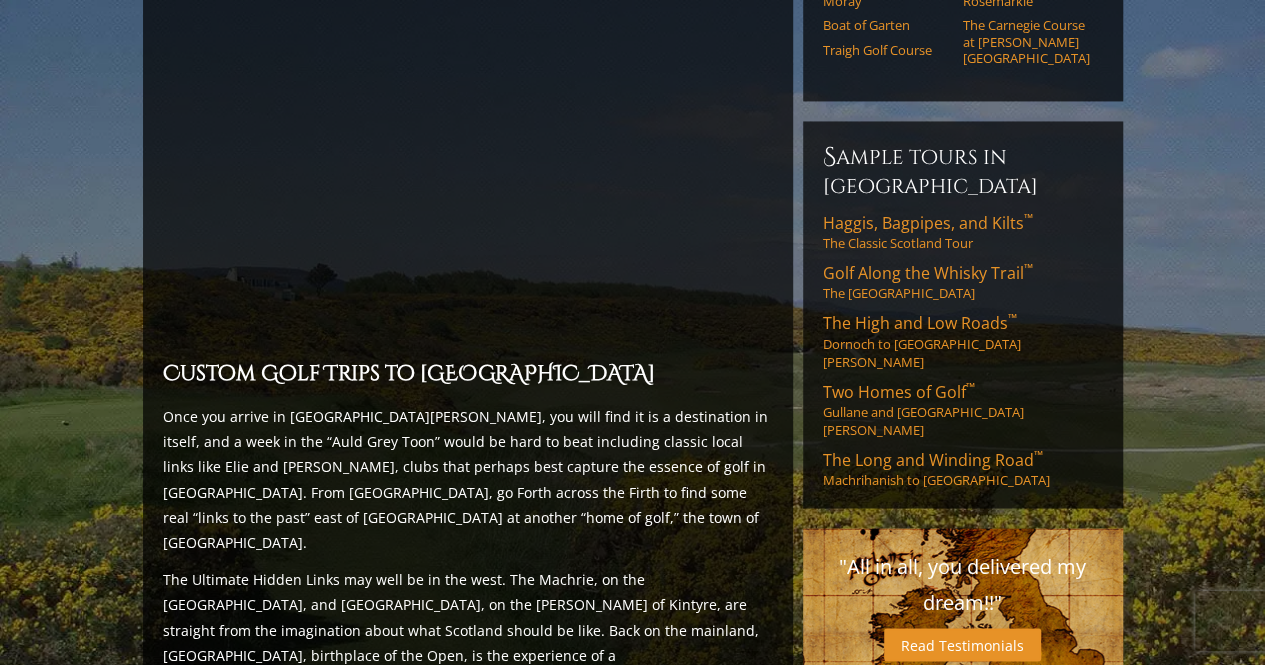 scroll, scrollTop: 1924, scrollLeft: 0, axis: vertical 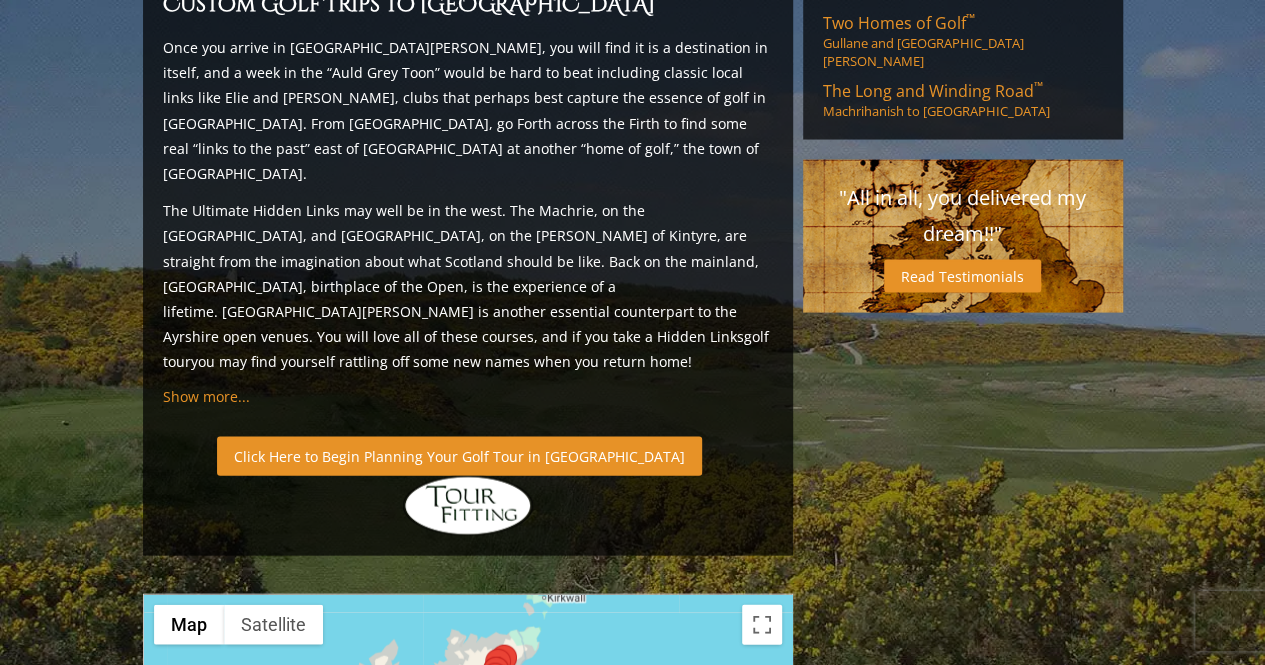 click on "Click Here to Begin Planning Your Golf Tour in [GEOGRAPHIC_DATA]" at bounding box center (459, 456) 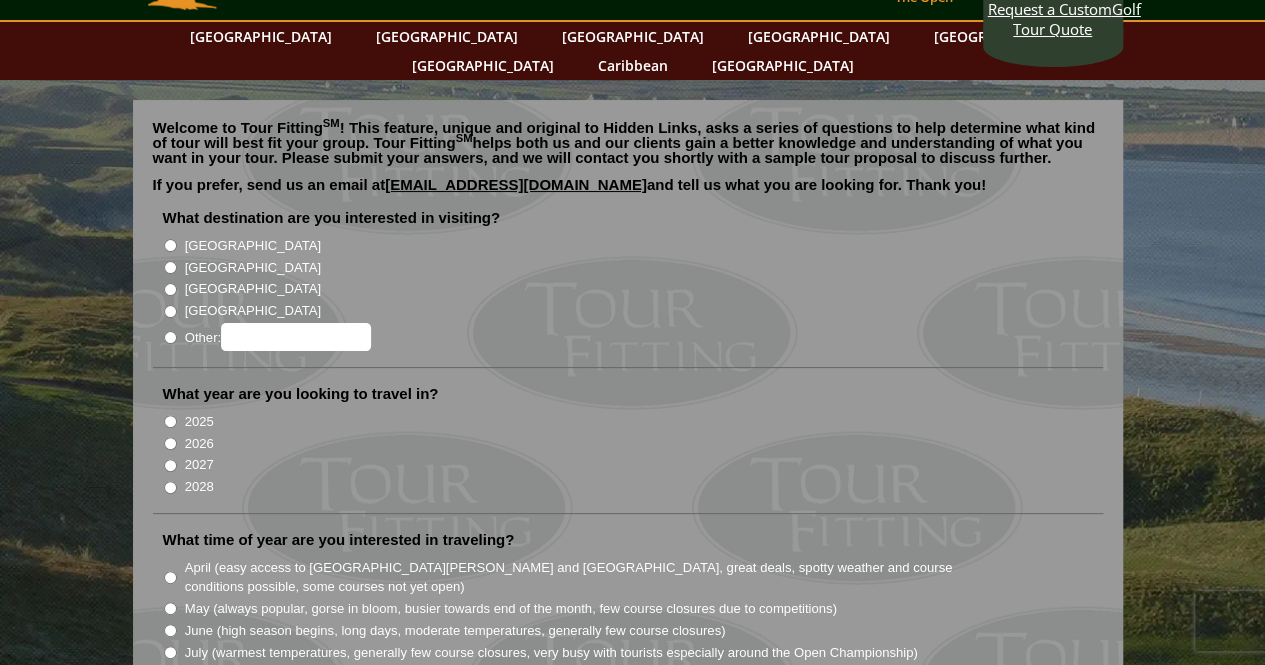 scroll, scrollTop: 88, scrollLeft: 0, axis: vertical 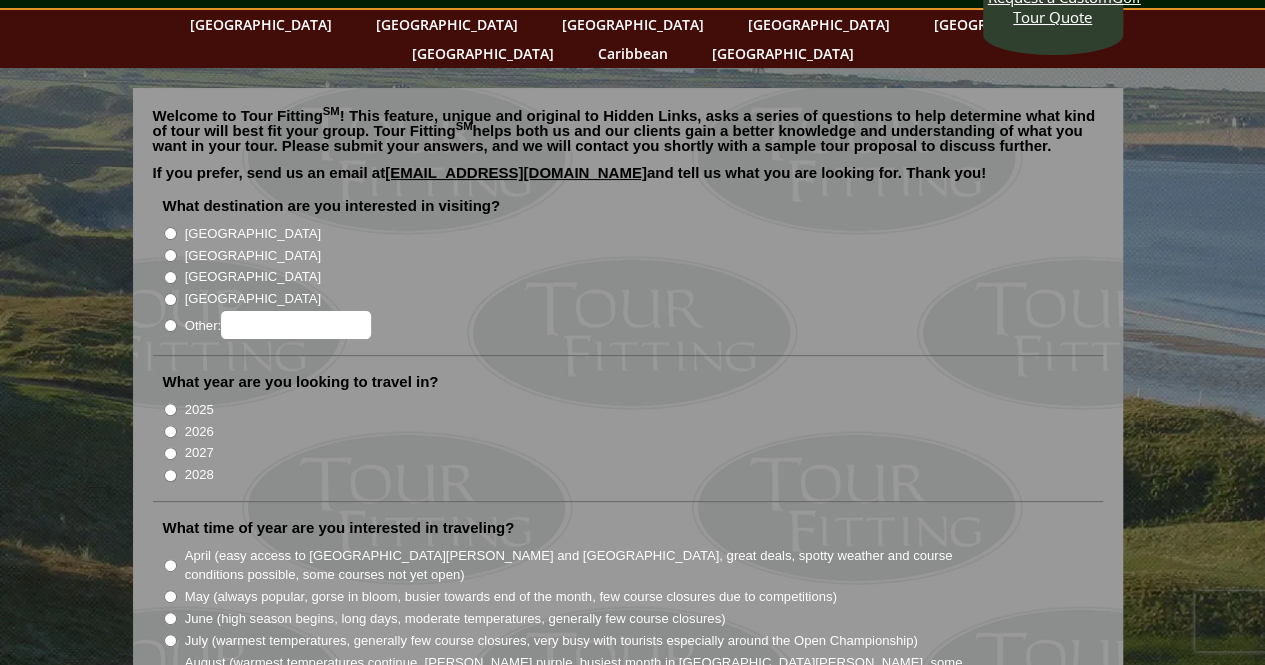 click on "[GEOGRAPHIC_DATA]" at bounding box center (253, 256) 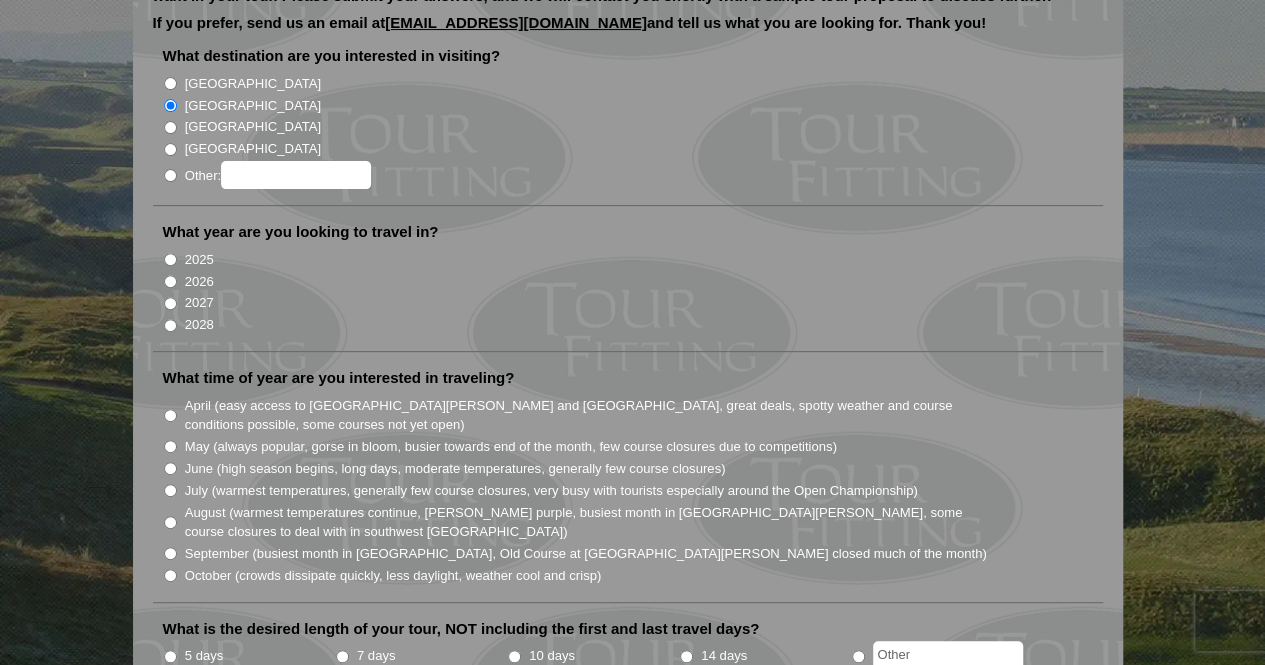 scroll, scrollTop: 240, scrollLeft: 0, axis: vertical 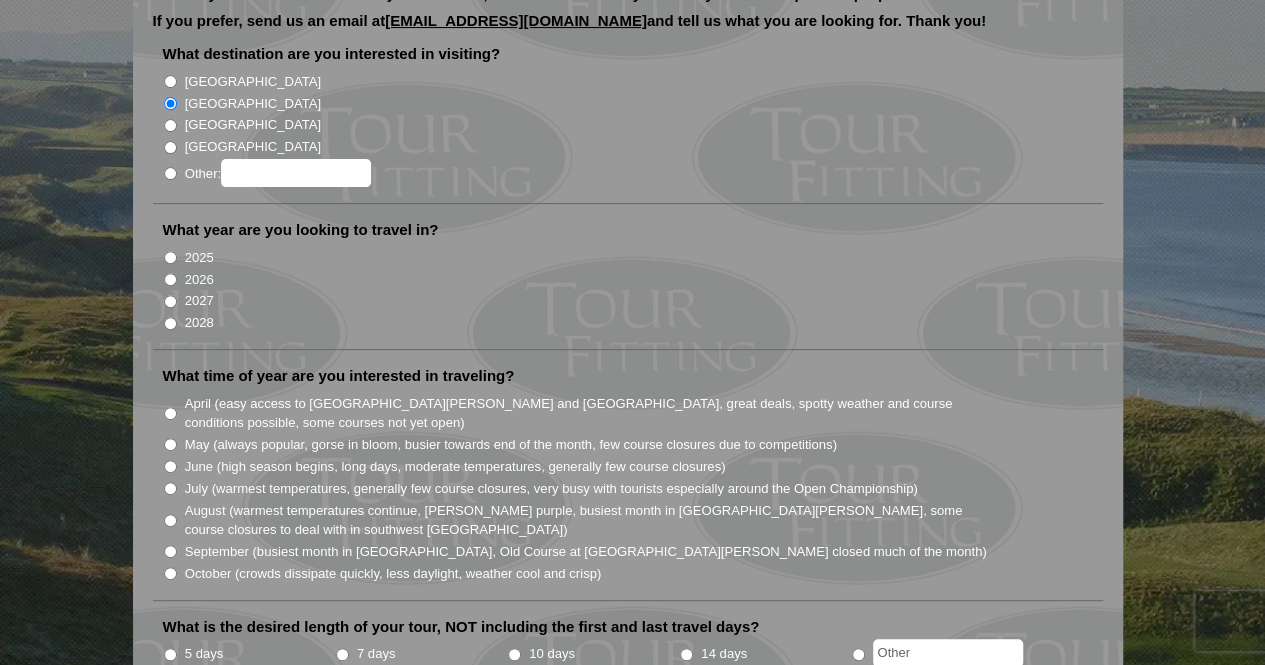 click on "2026" at bounding box center (199, 280) 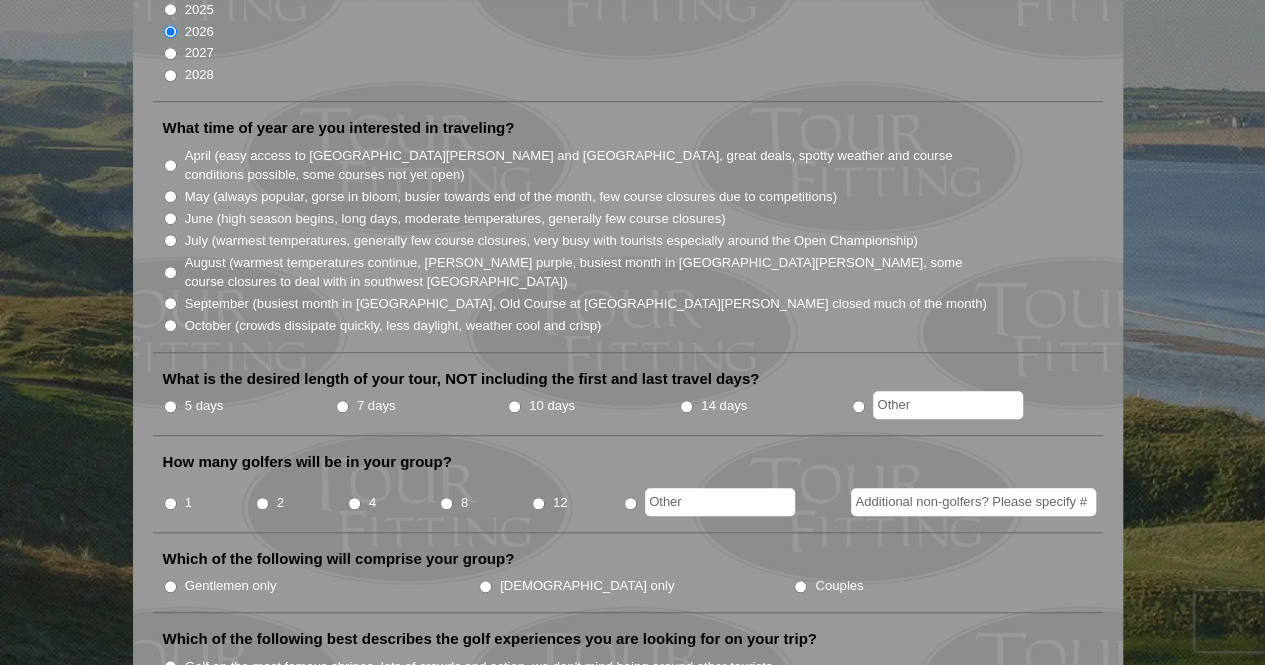 scroll, scrollTop: 492, scrollLeft: 0, axis: vertical 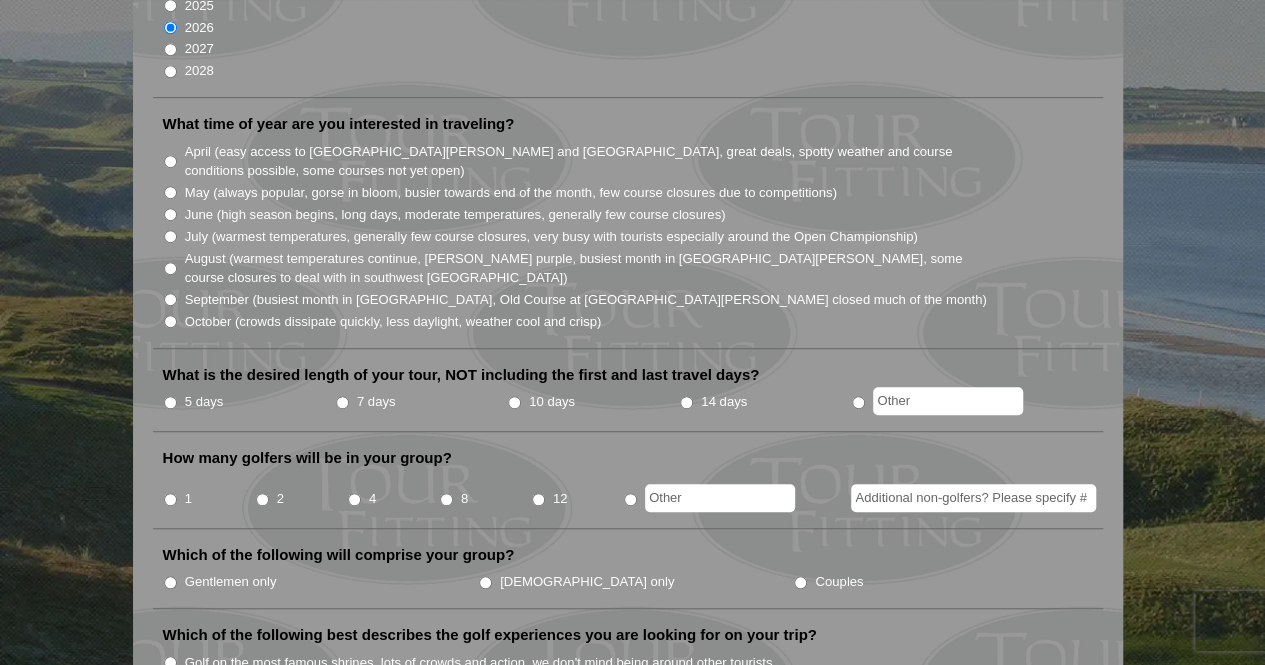 click on "7 days" at bounding box center (376, 402) 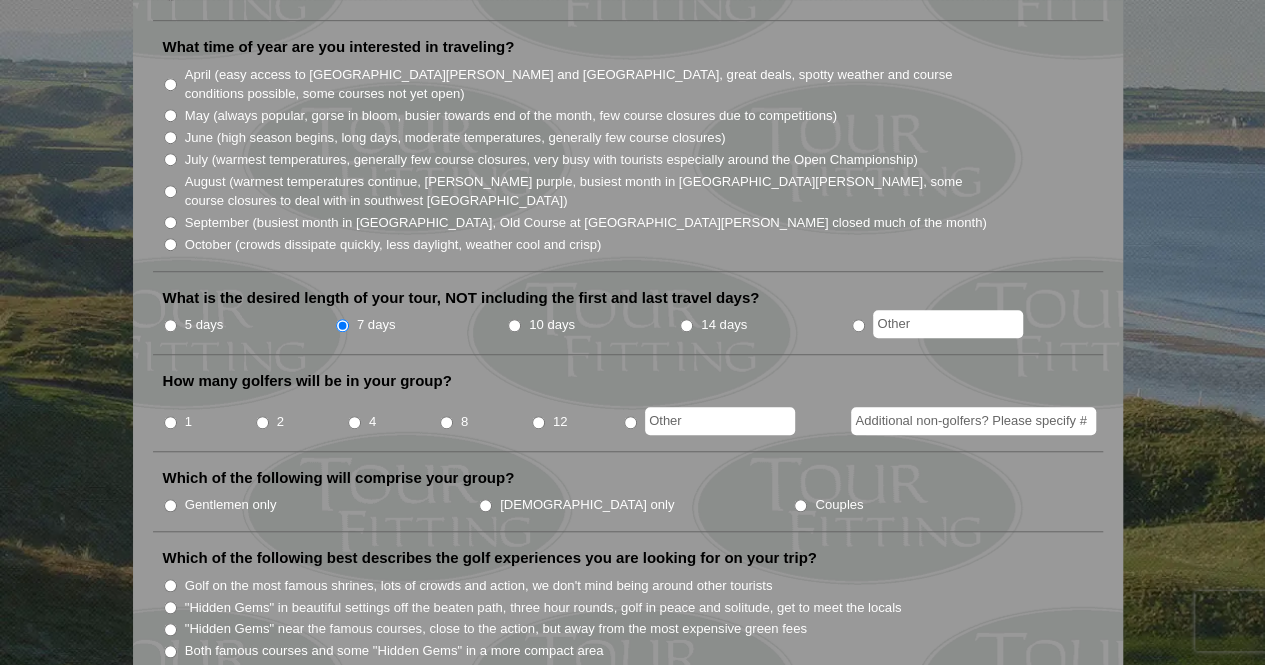 scroll, scrollTop: 570, scrollLeft: 0, axis: vertical 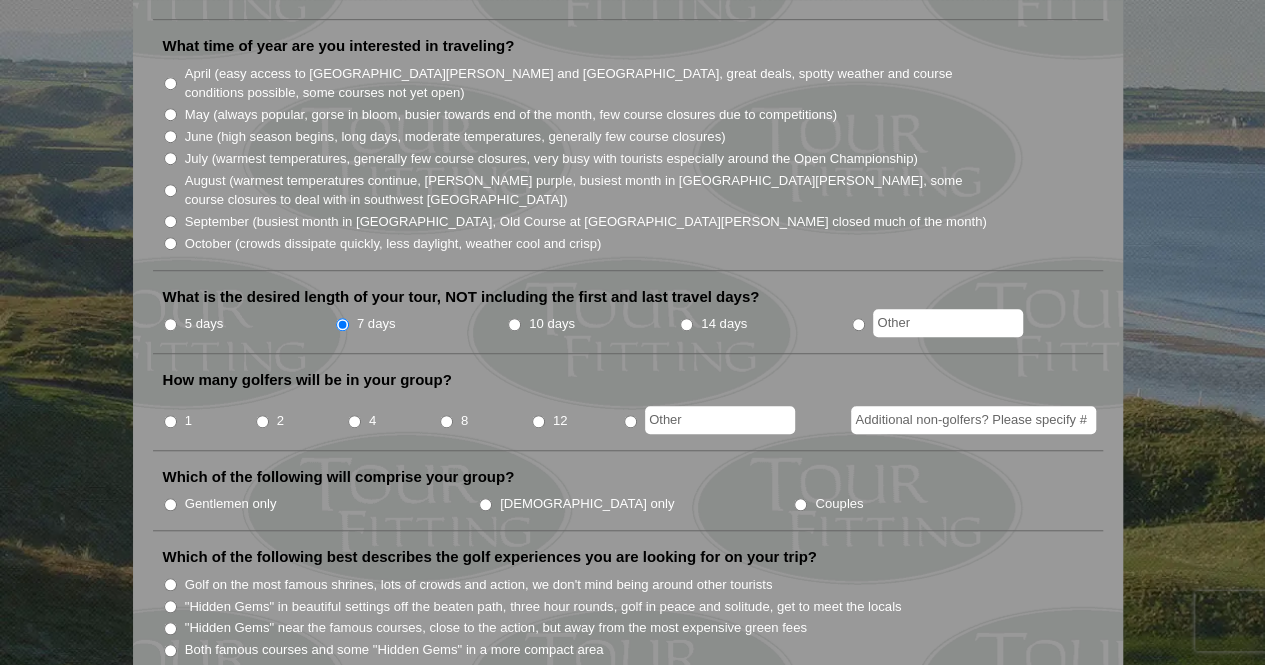 click on "4" at bounding box center (393, 414) 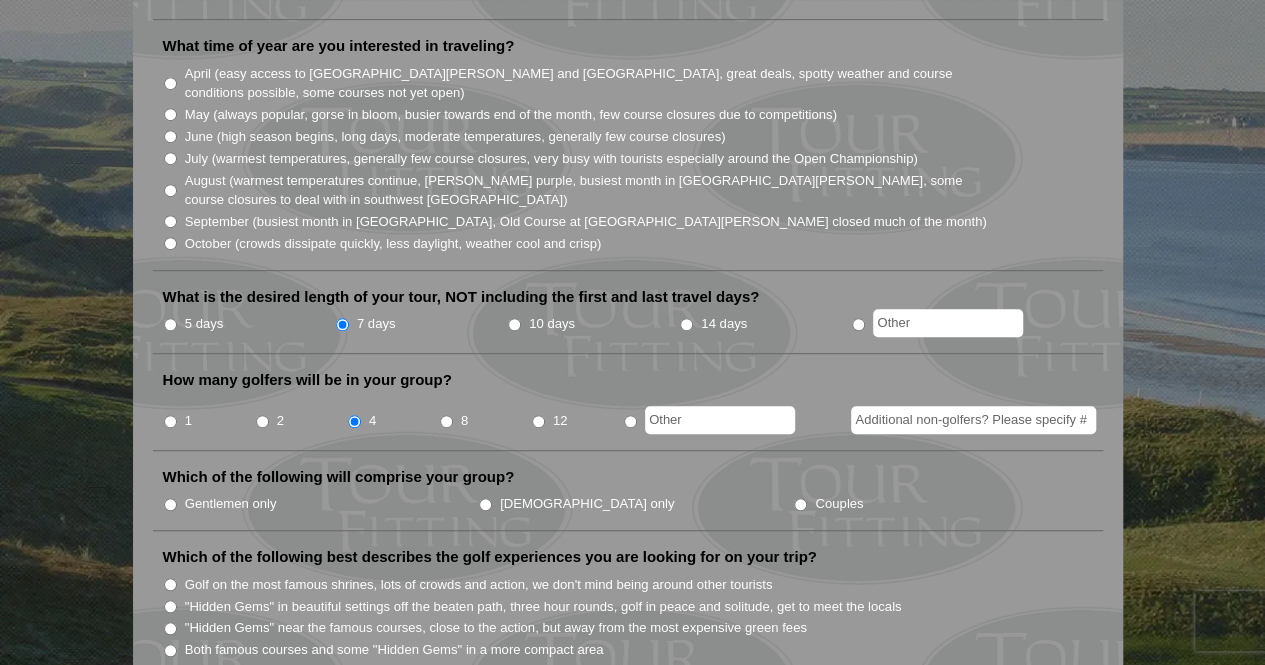 click on "Gentlemen only" at bounding box center [231, 504] 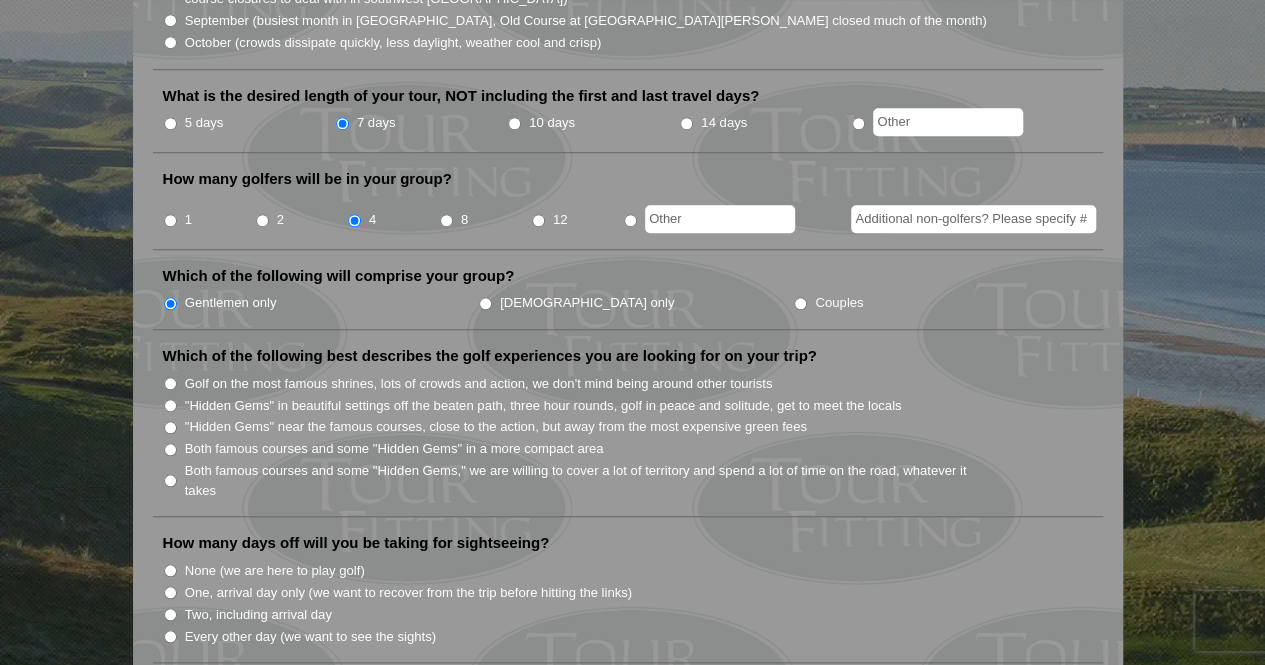 scroll, scrollTop: 776, scrollLeft: 0, axis: vertical 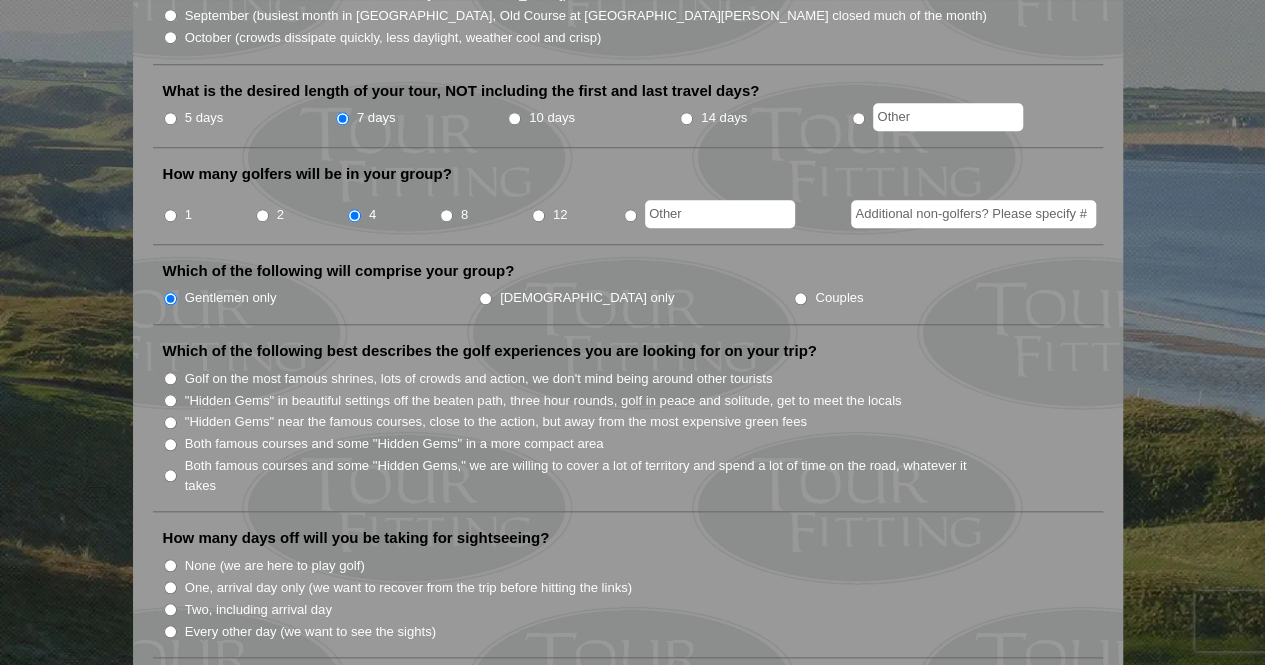 click on ""Hidden Gems" in beautiful settings off the beaten path, three hour rounds, golf in peace and solitude, get to meet the locals" at bounding box center (543, 401) 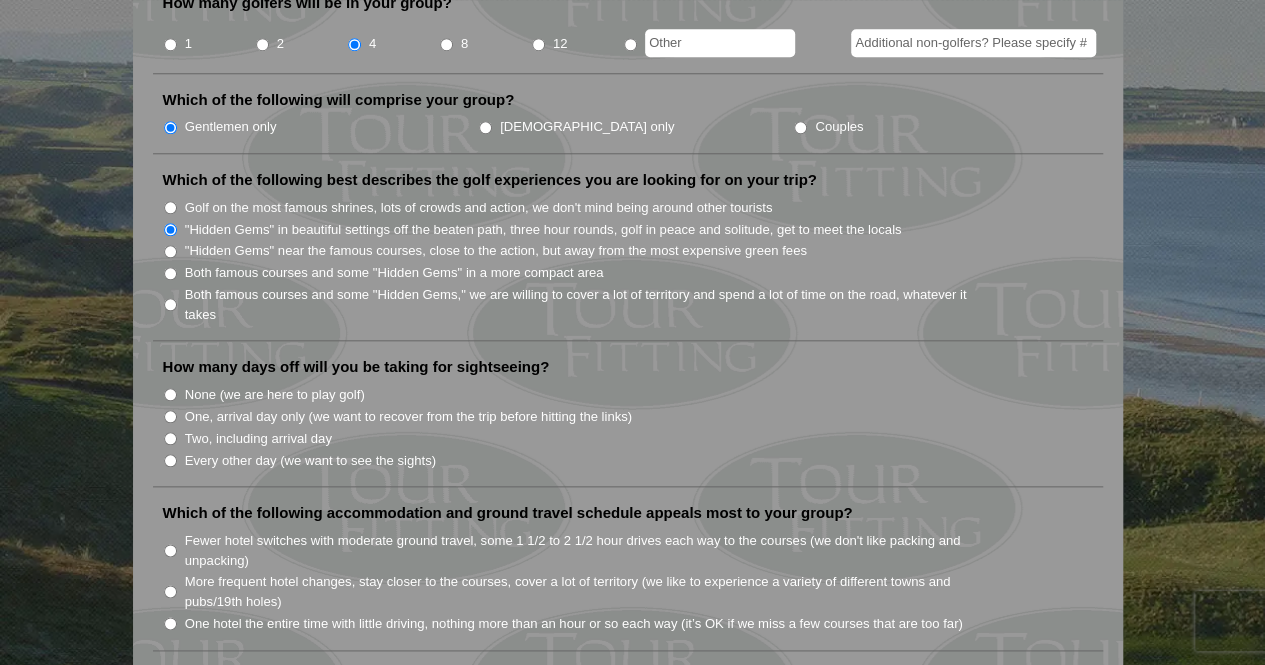 scroll, scrollTop: 952, scrollLeft: 0, axis: vertical 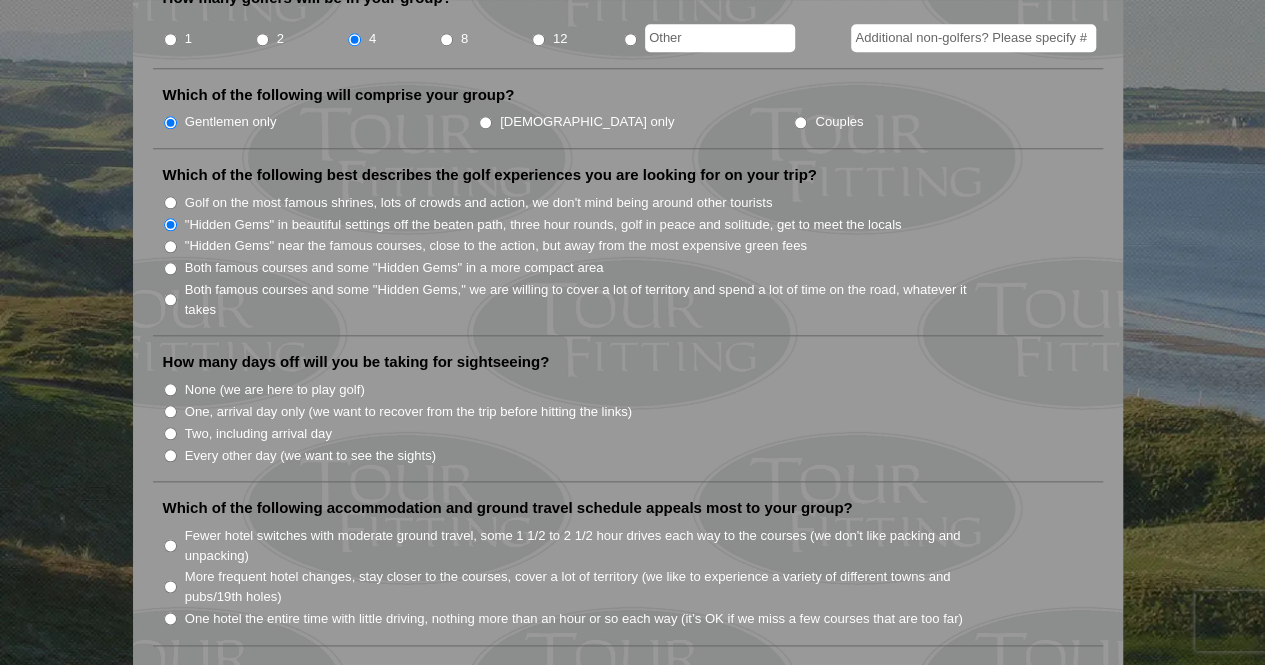 click on "Every other day (we want to see the sights)" at bounding box center [310, 456] 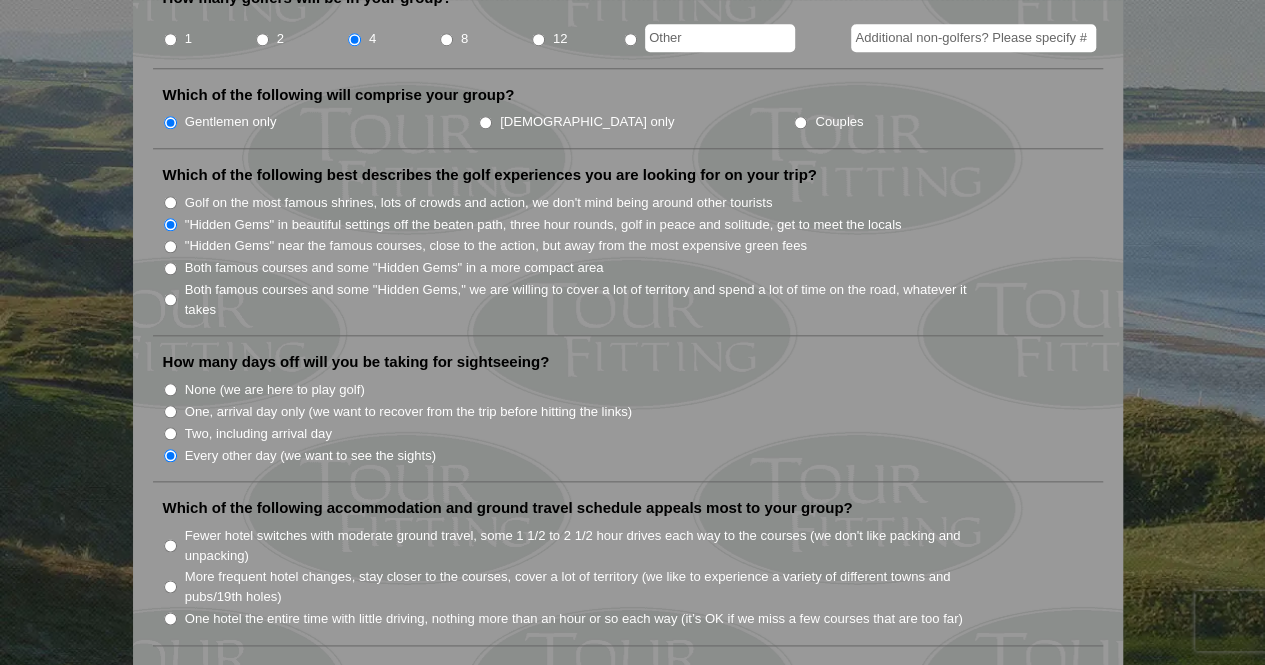 click on "Two, including arrival day" at bounding box center [258, 434] 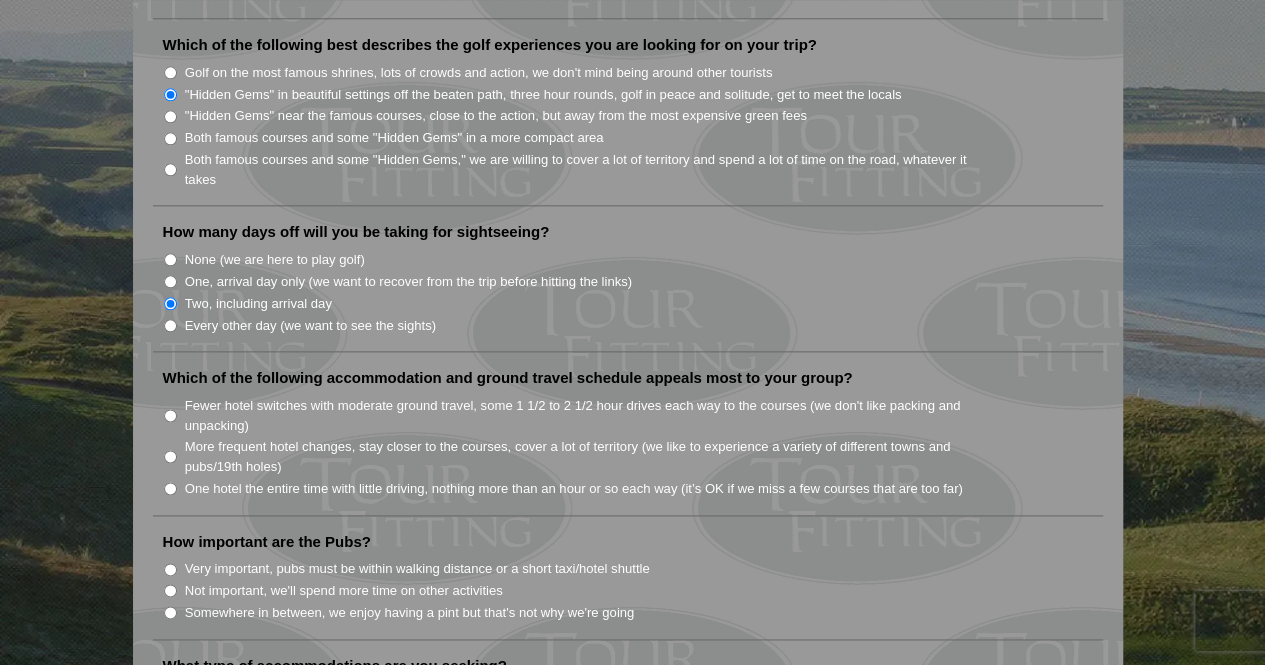 scroll, scrollTop: 1084, scrollLeft: 0, axis: vertical 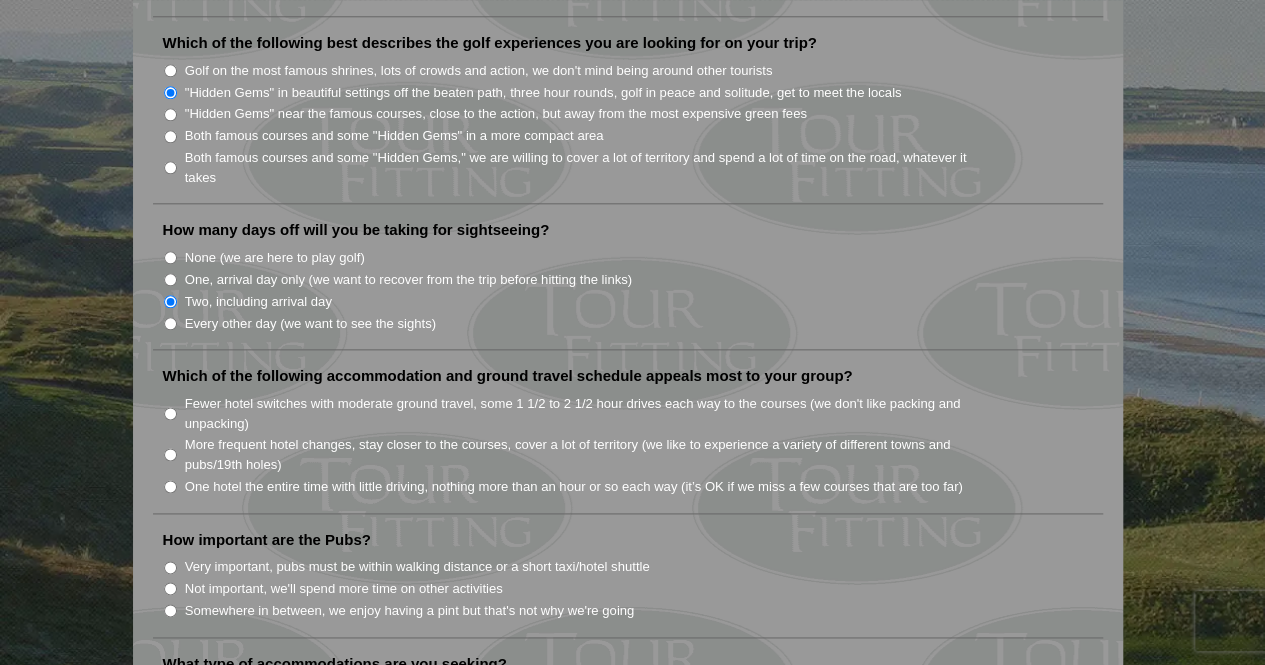 click on "Every other day (we want to see the sights)" at bounding box center (310, 324) 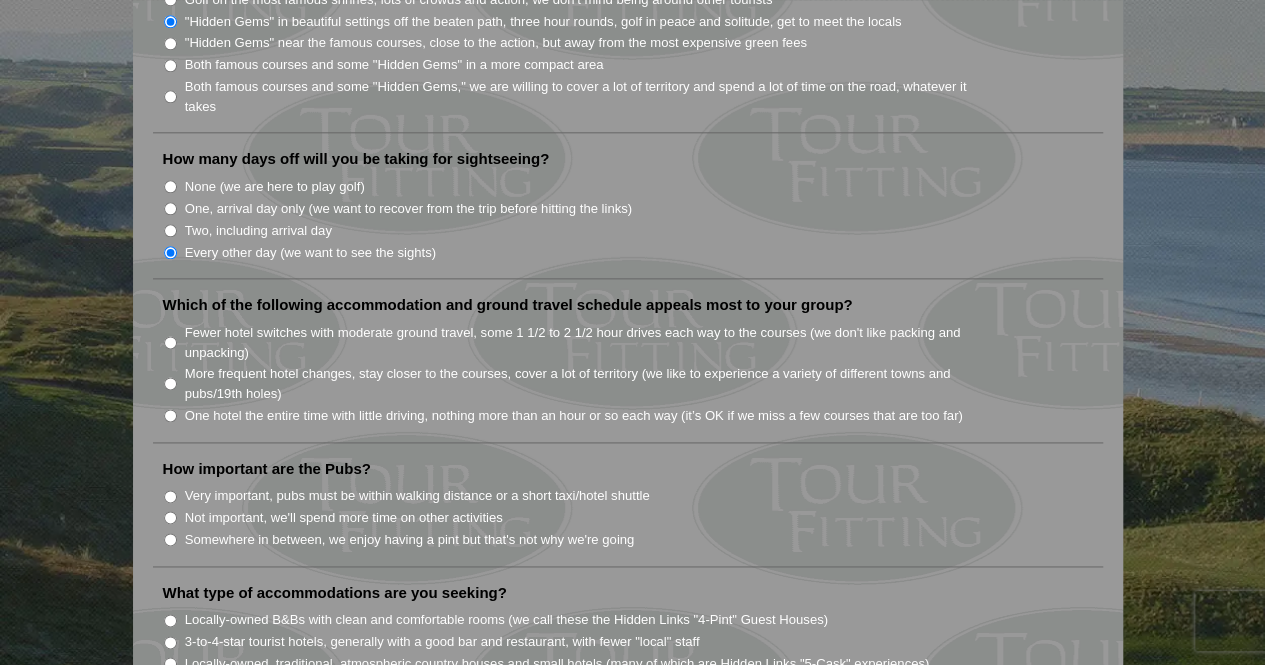 scroll, scrollTop: 1156, scrollLeft: 0, axis: vertical 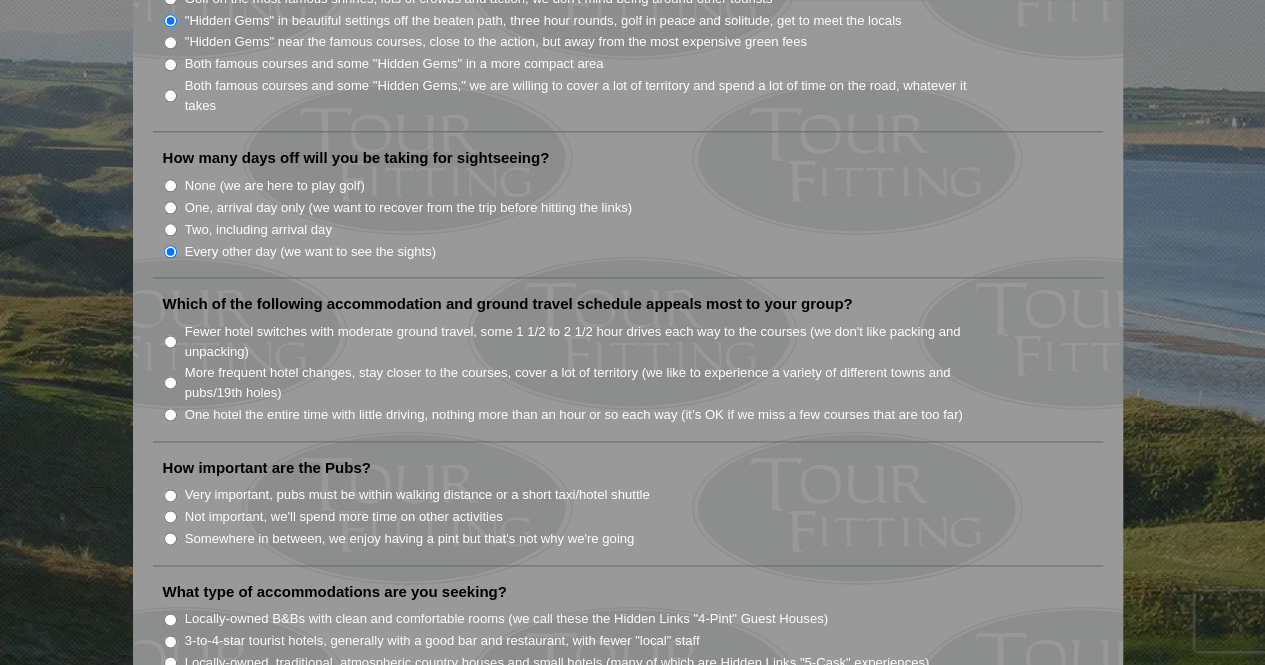 click on "Fewer hotel switches with moderate ground travel, some 1 1/2 to 2 1/2 hour drives each way to the courses (we don't like packing and unpacking)" at bounding box center [587, 341] 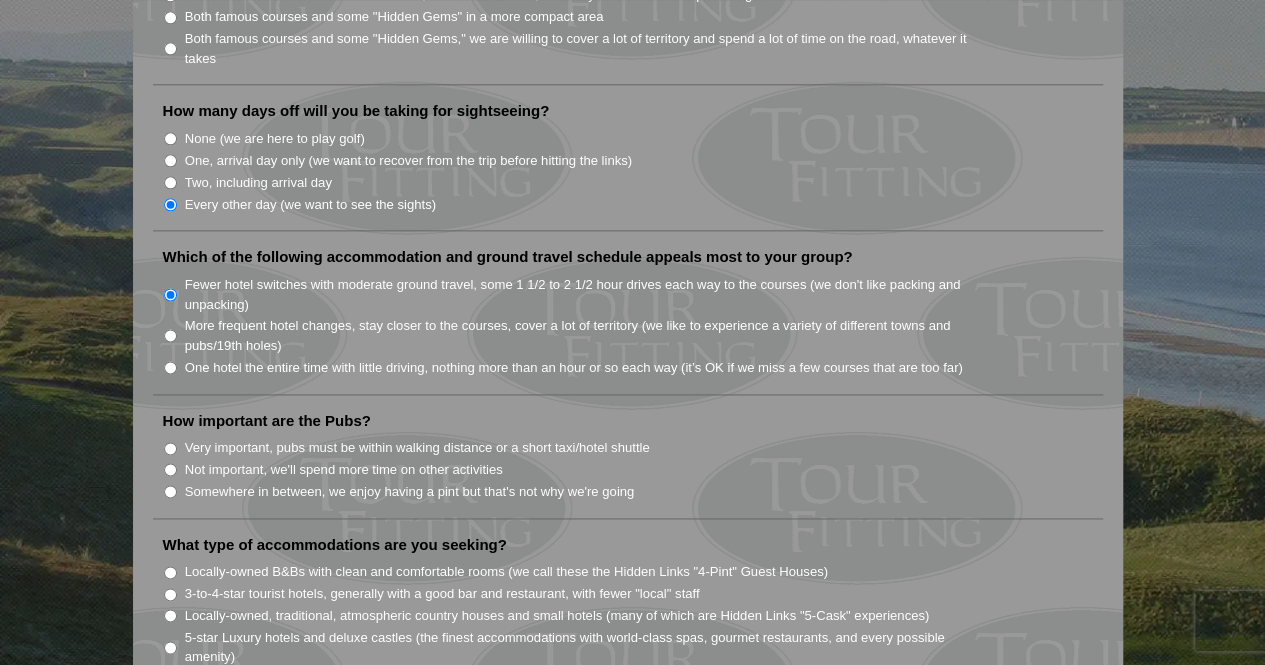 scroll, scrollTop: 1207, scrollLeft: 0, axis: vertical 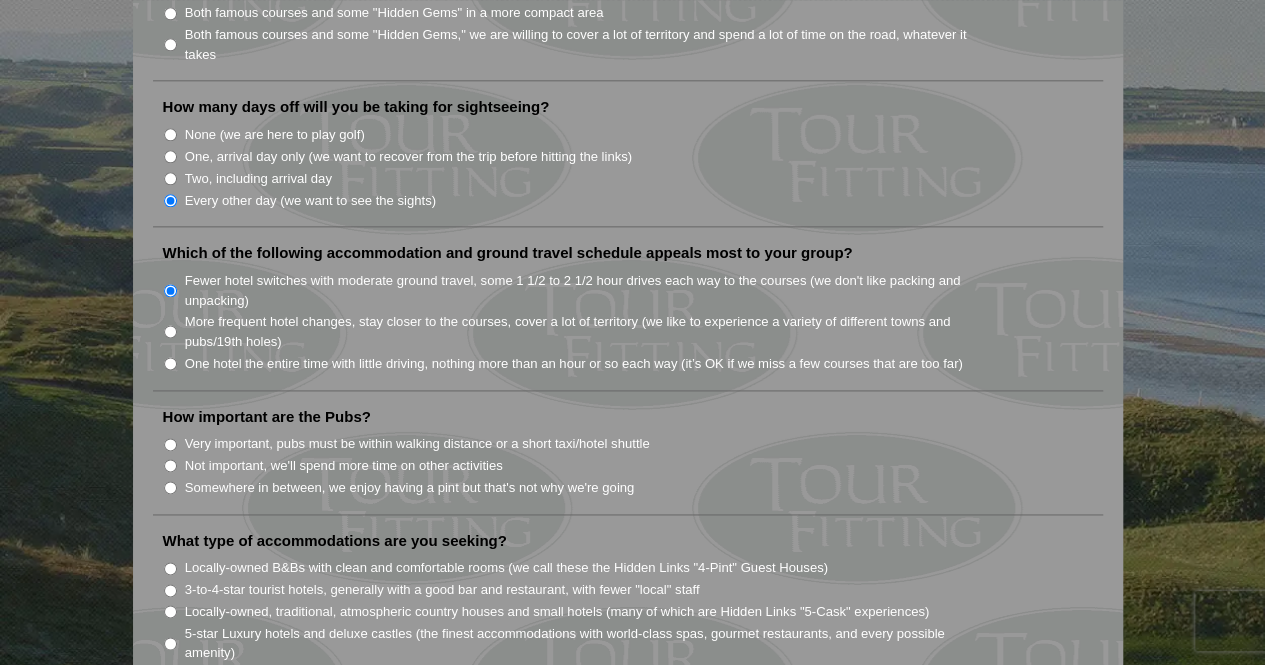 click on "Very important, pubs must be within walking distance or a short taxi/hotel shuttle" at bounding box center (417, 444) 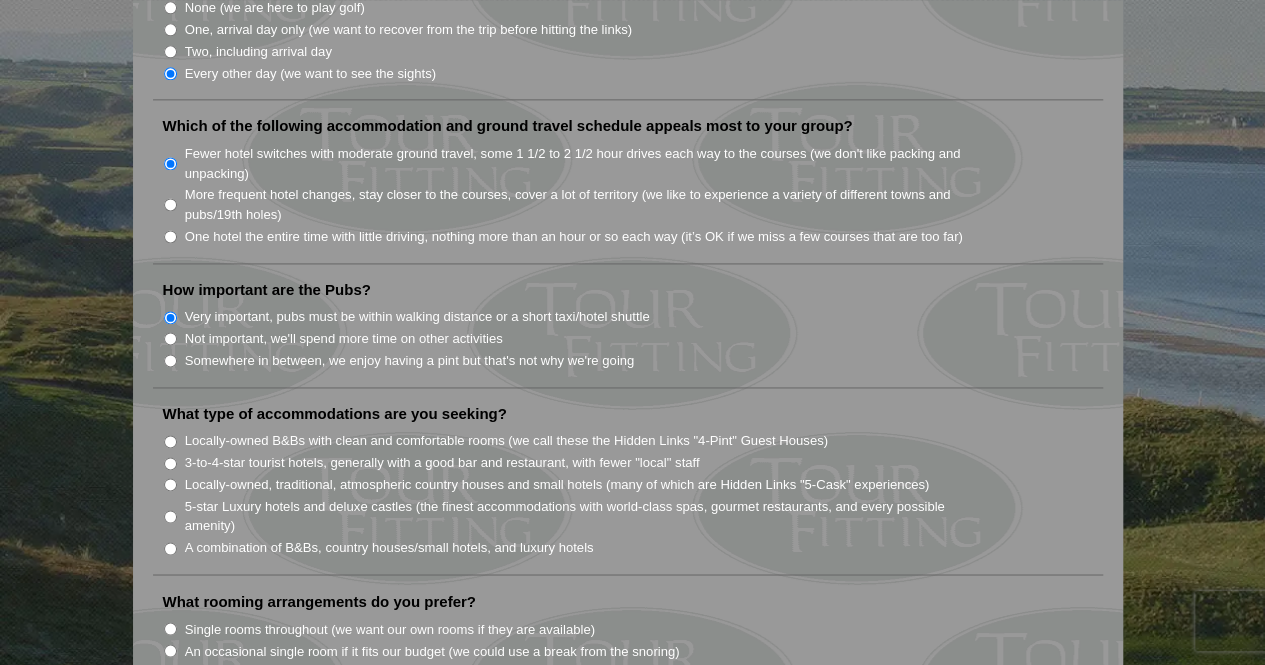 scroll, scrollTop: 1335, scrollLeft: 0, axis: vertical 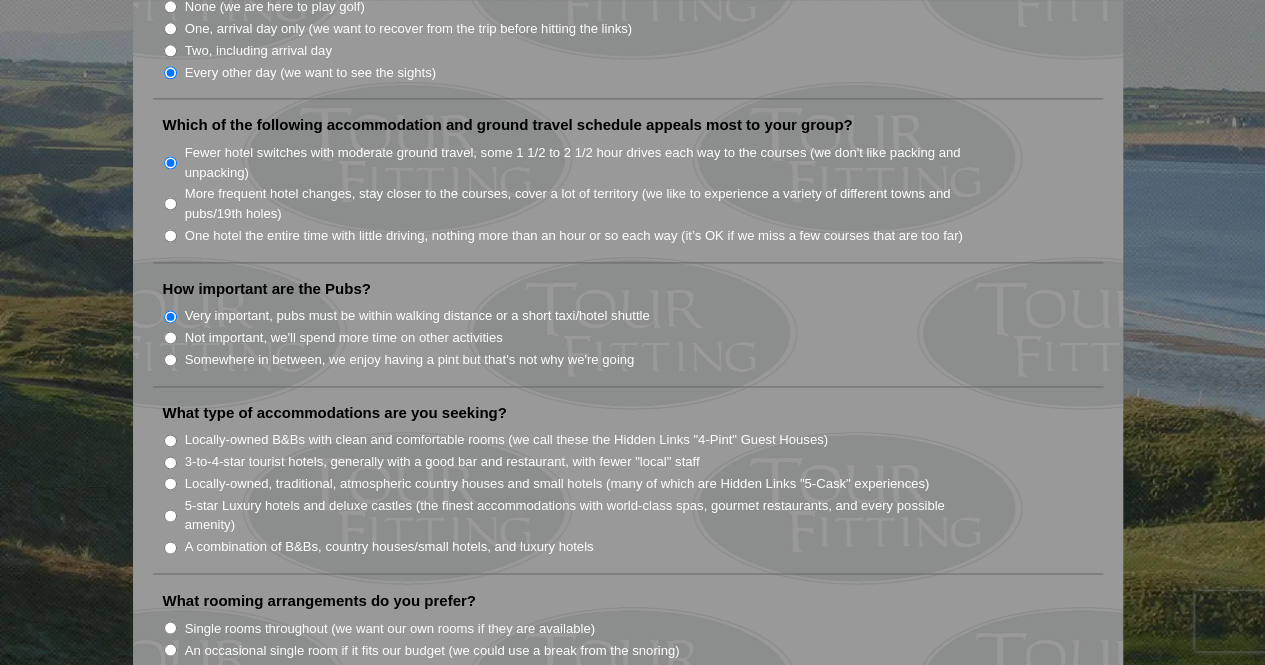 click on "3-to-4-star tourist hotels, generally with a good bar and restaurant, with fewer "local" staff" at bounding box center [442, 462] 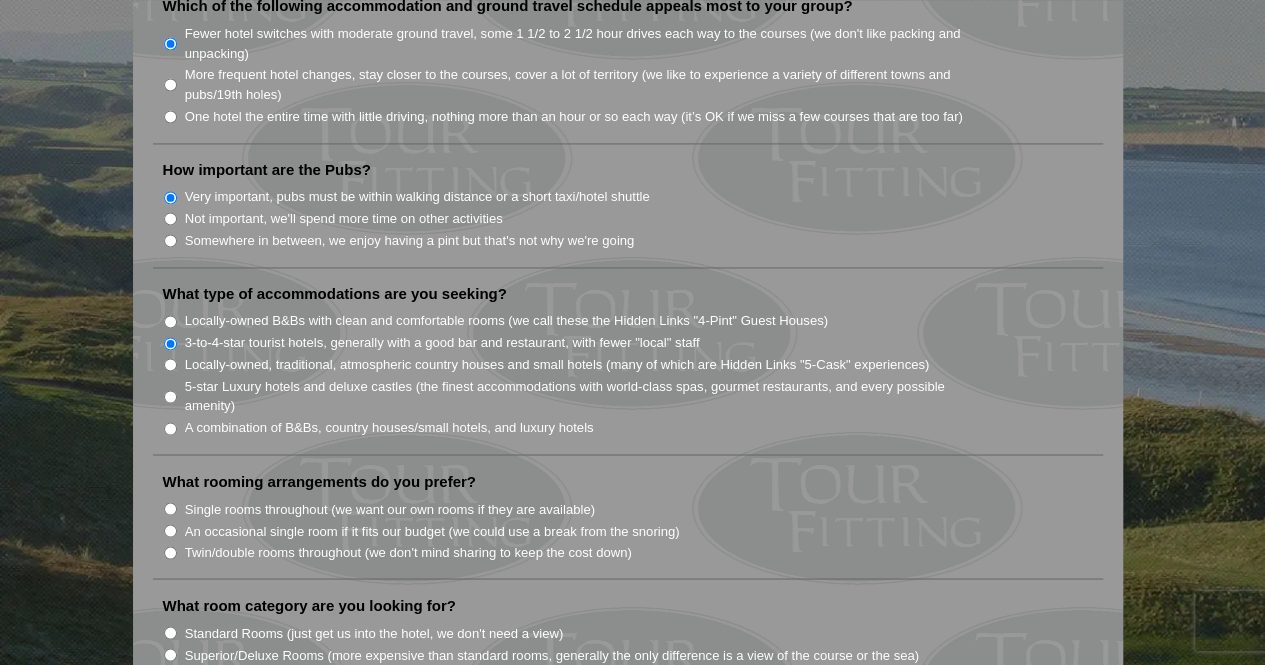 scroll, scrollTop: 1455, scrollLeft: 0, axis: vertical 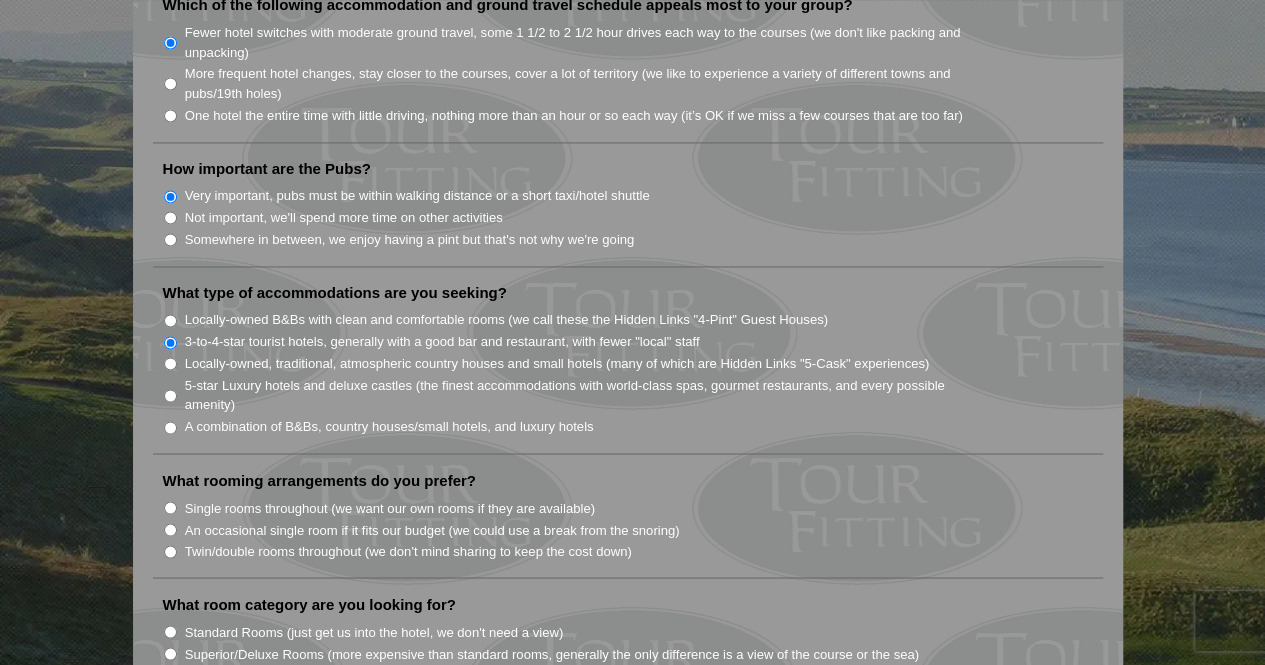 click on "5-star Luxury hotels and deluxe castles (the finest accommodations with world-class spas, gourmet restaurants, and every possible amenity)" at bounding box center (587, 395) 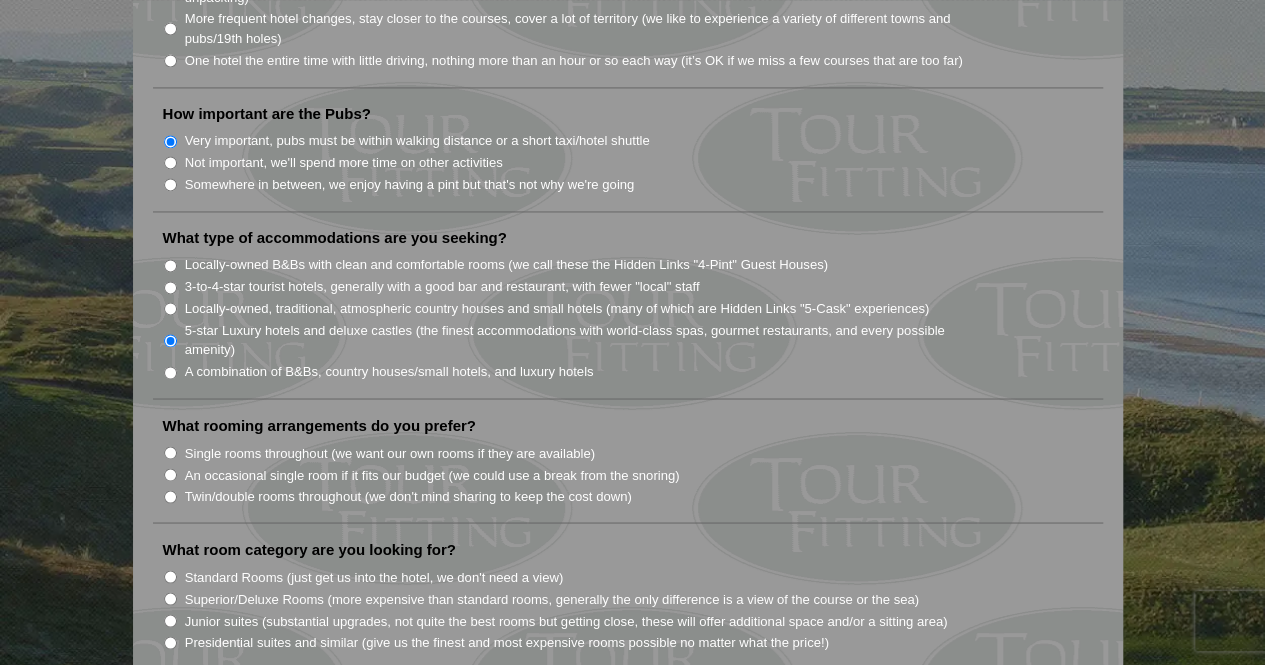scroll, scrollTop: 1511, scrollLeft: 0, axis: vertical 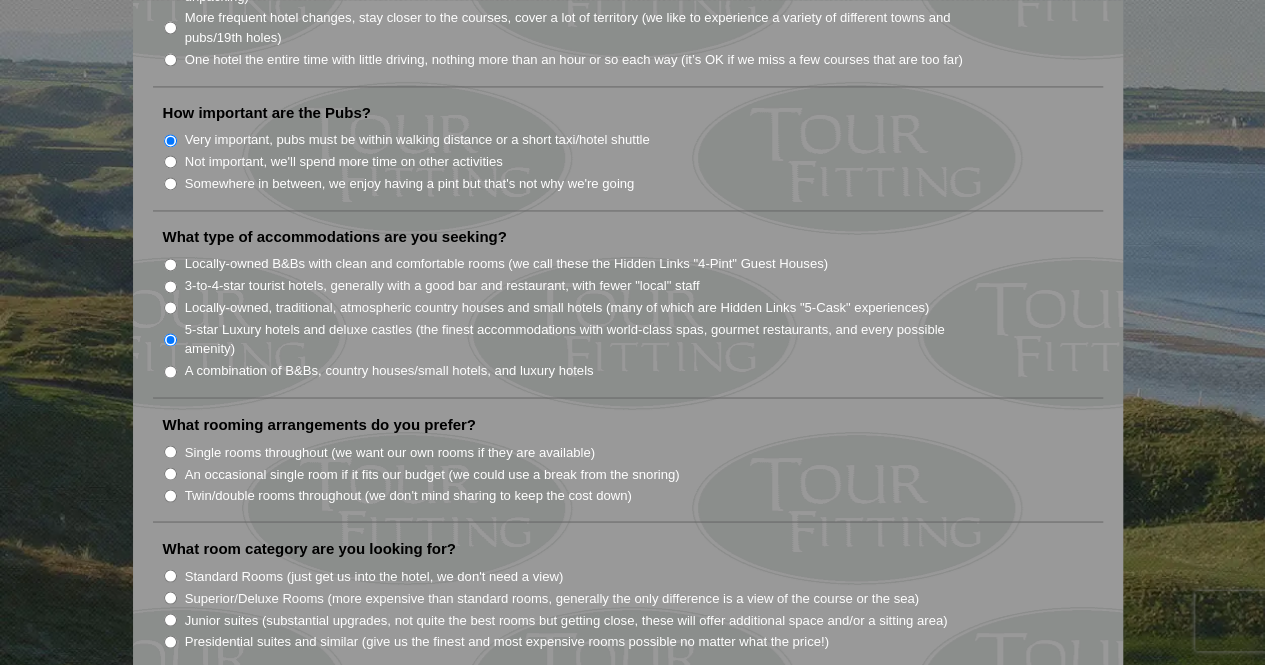 click on "Single rooms throughout (we want our own rooms if they are available)" at bounding box center [390, 452] 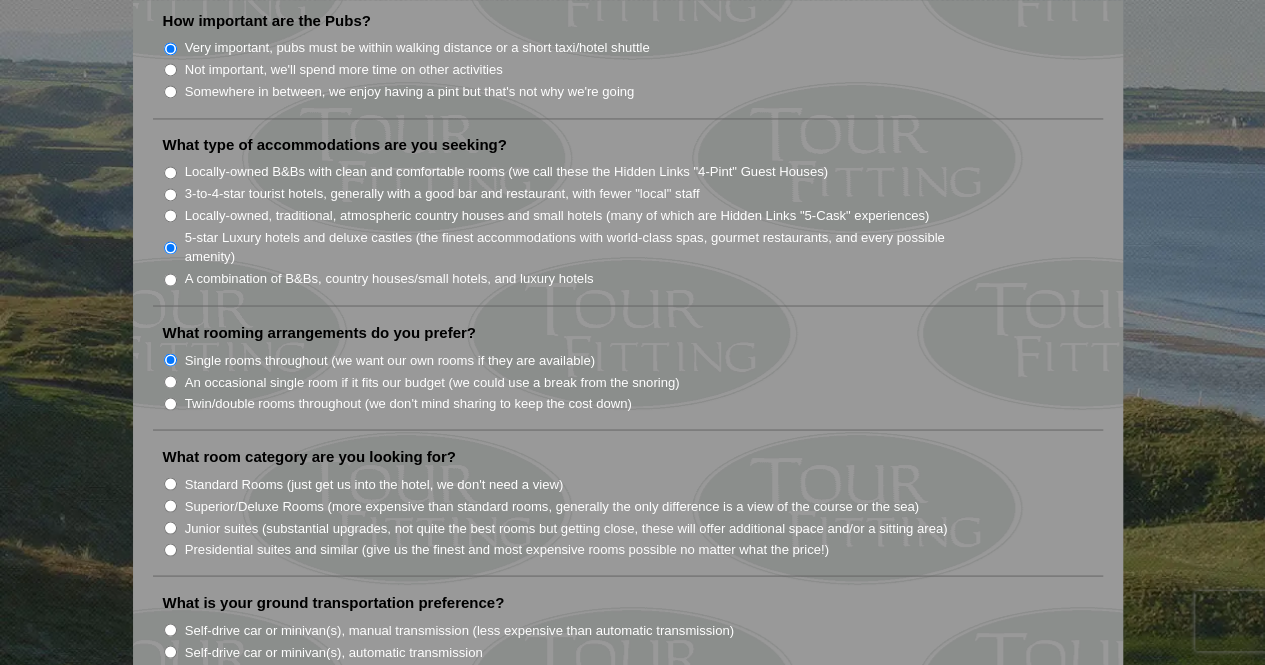 scroll, scrollTop: 1604, scrollLeft: 0, axis: vertical 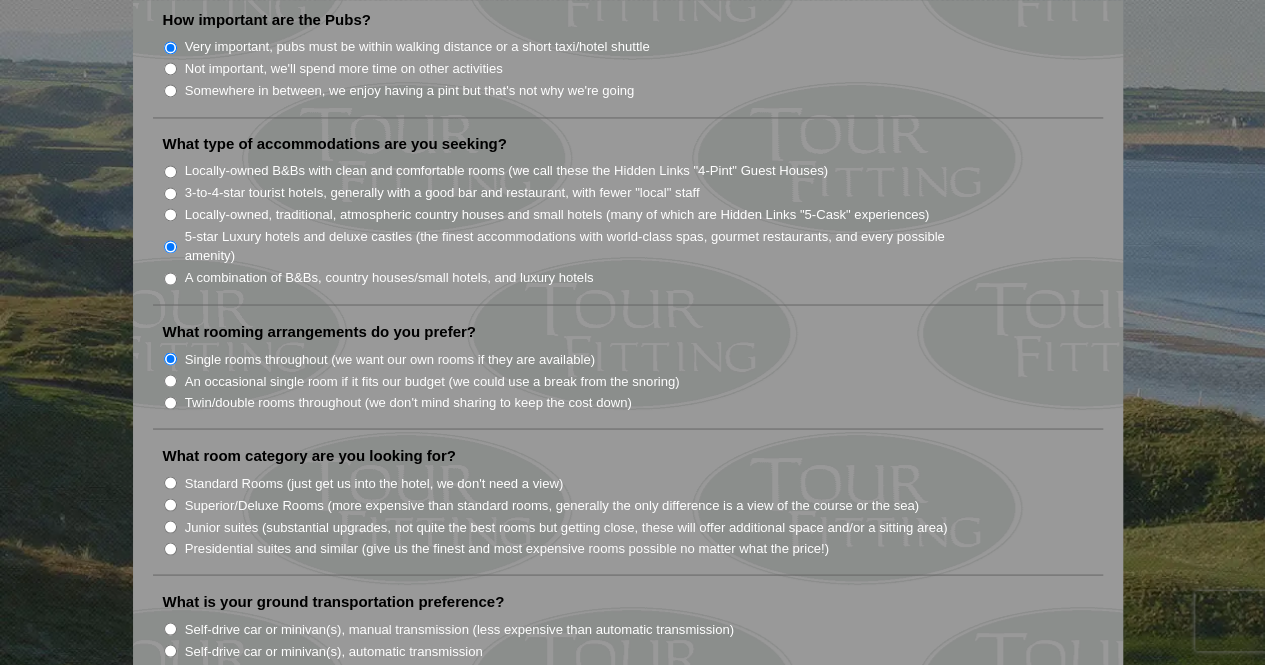click on "Standard Rooms (just get us into the hotel, we don't need a view)" at bounding box center [374, 483] 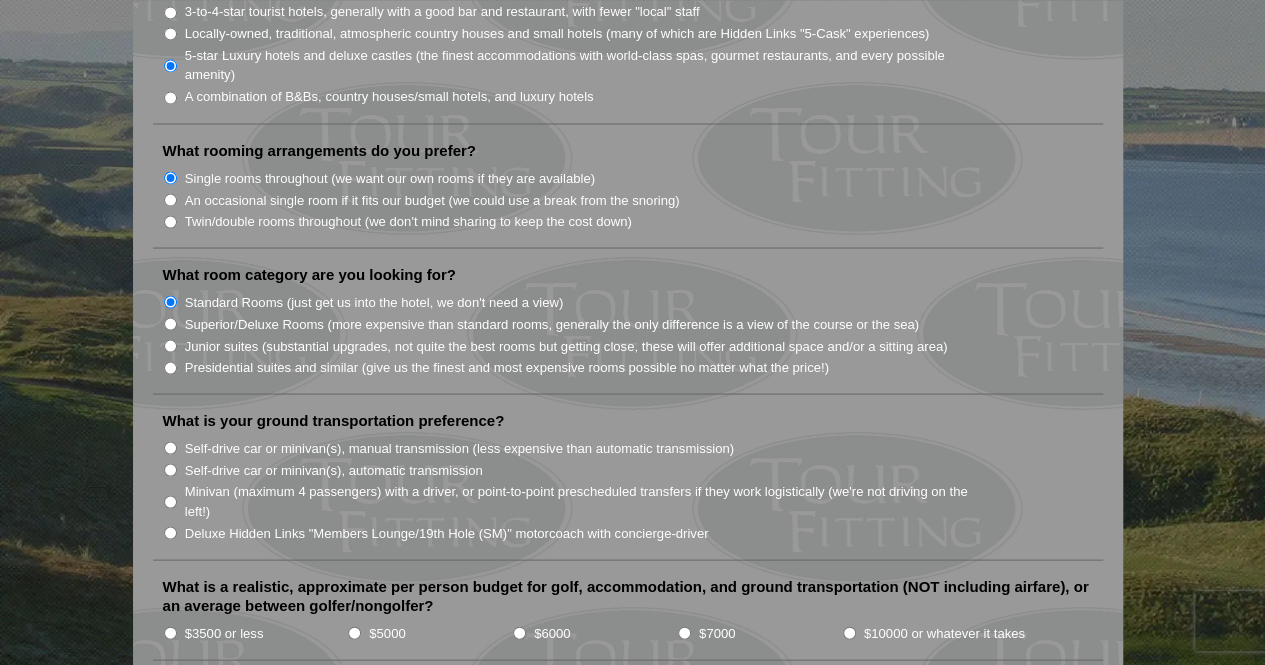 scroll, scrollTop: 1790, scrollLeft: 0, axis: vertical 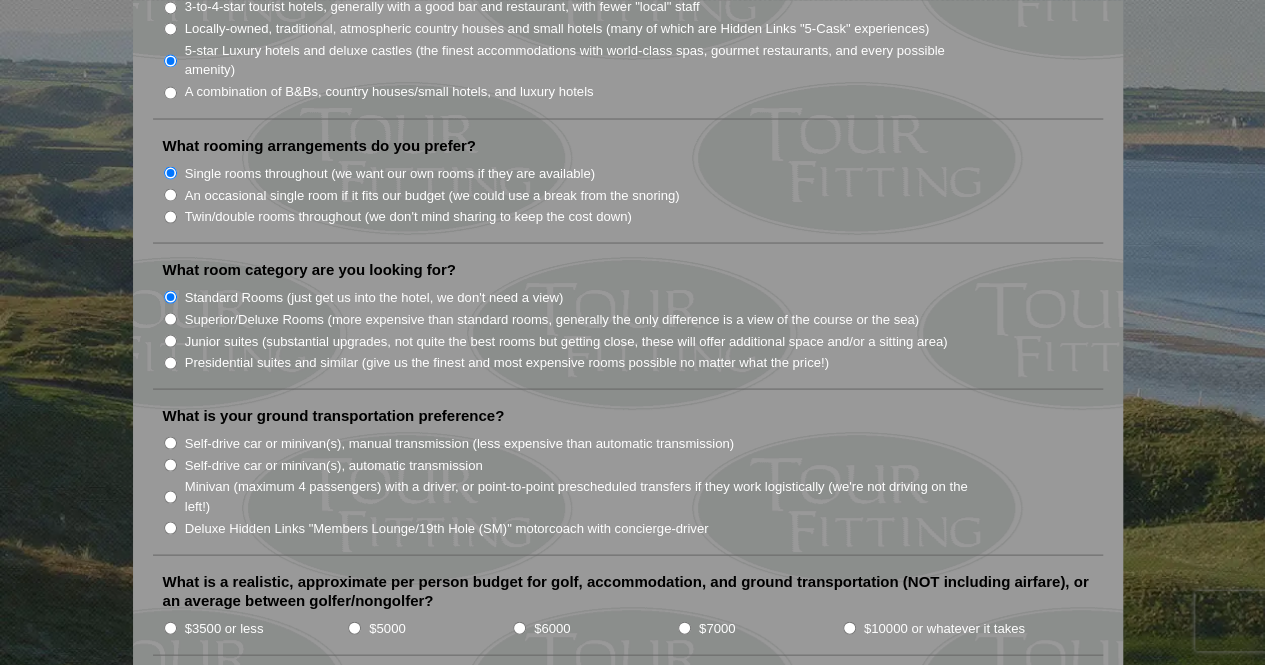 click on "Self-drive car or minivan(s), manual transmission (less expensive than automatic transmission)" at bounding box center [459, 443] 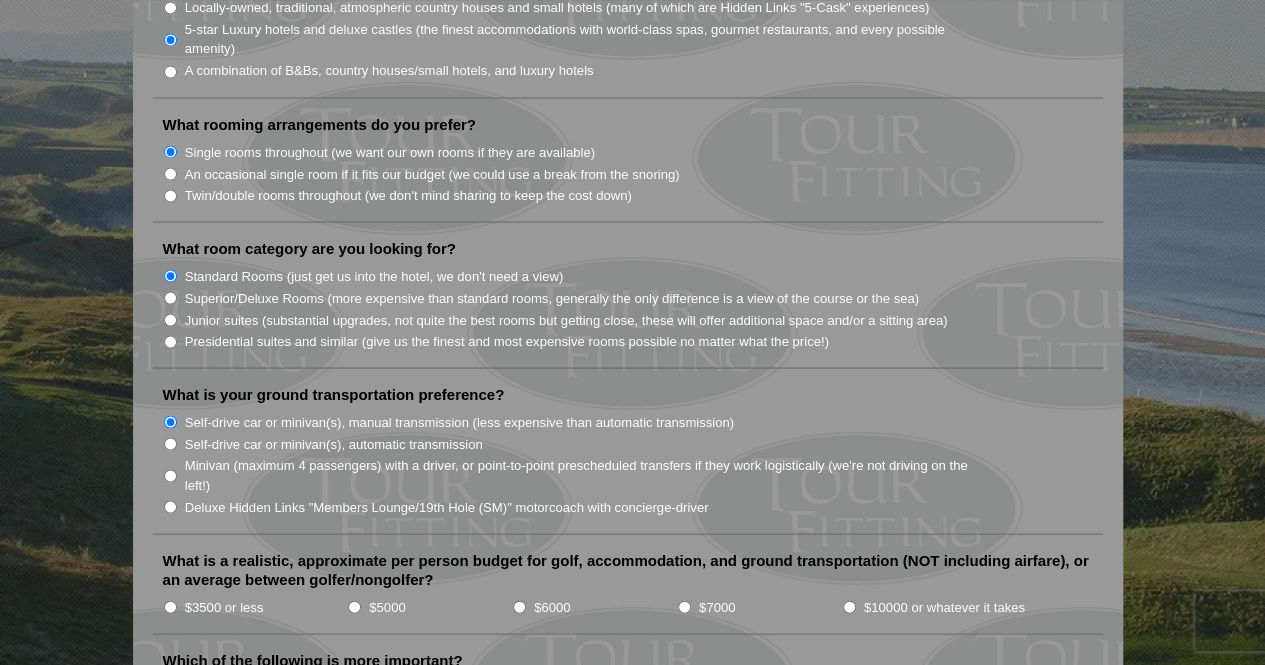 scroll, scrollTop: 1812, scrollLeft: 0, axis: vertical 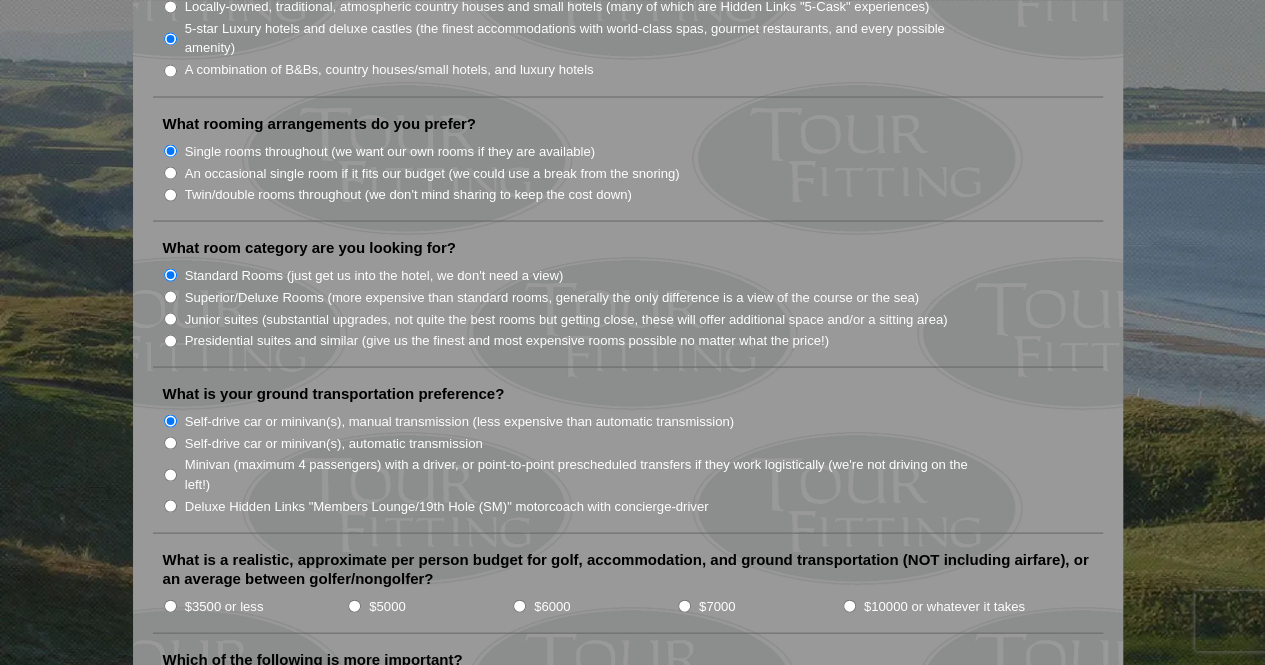 click on "Self-drive car or minivan(s), automatic transmission" at bounding box center [334, 443] 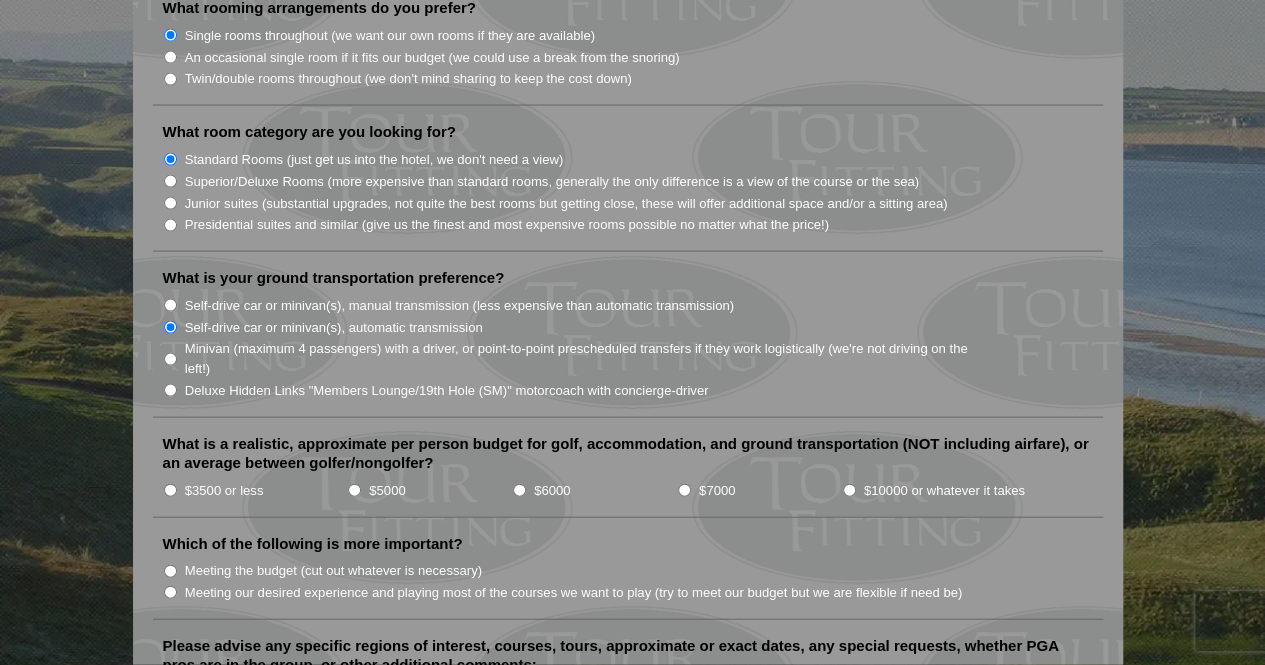scroll, scrollTop: 1932, scrollLeft: 0, axis: vertical 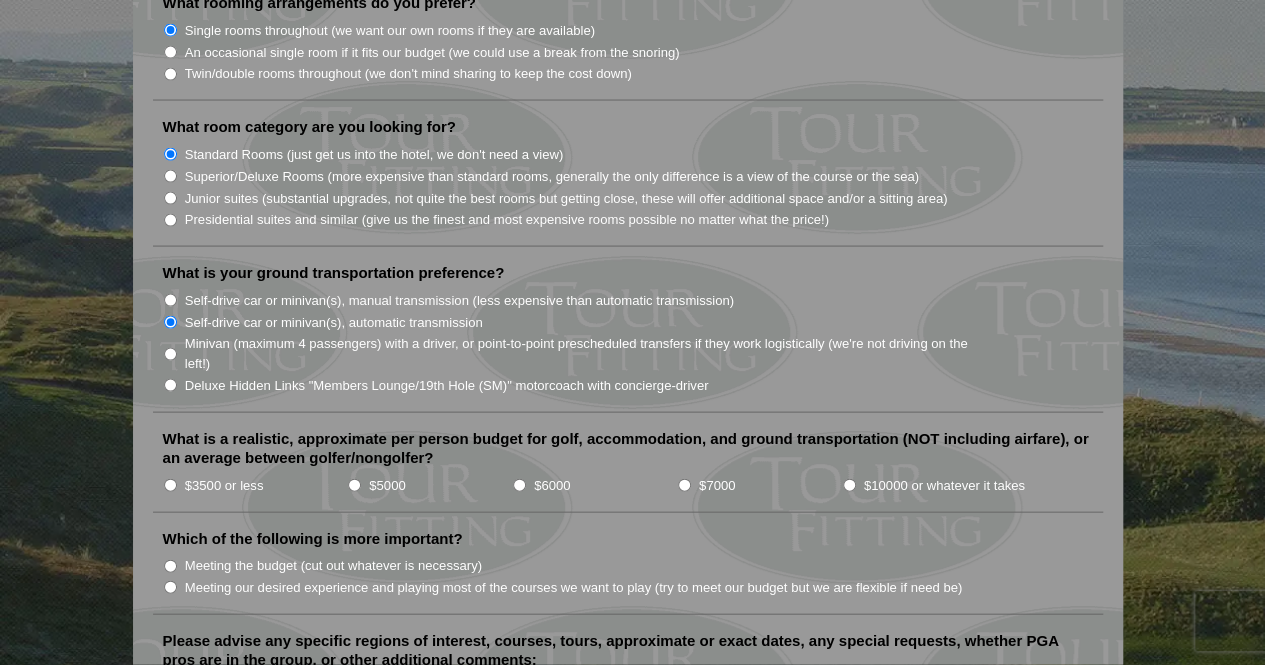 click on "$3500 or less" at bounding box center (224, 486) 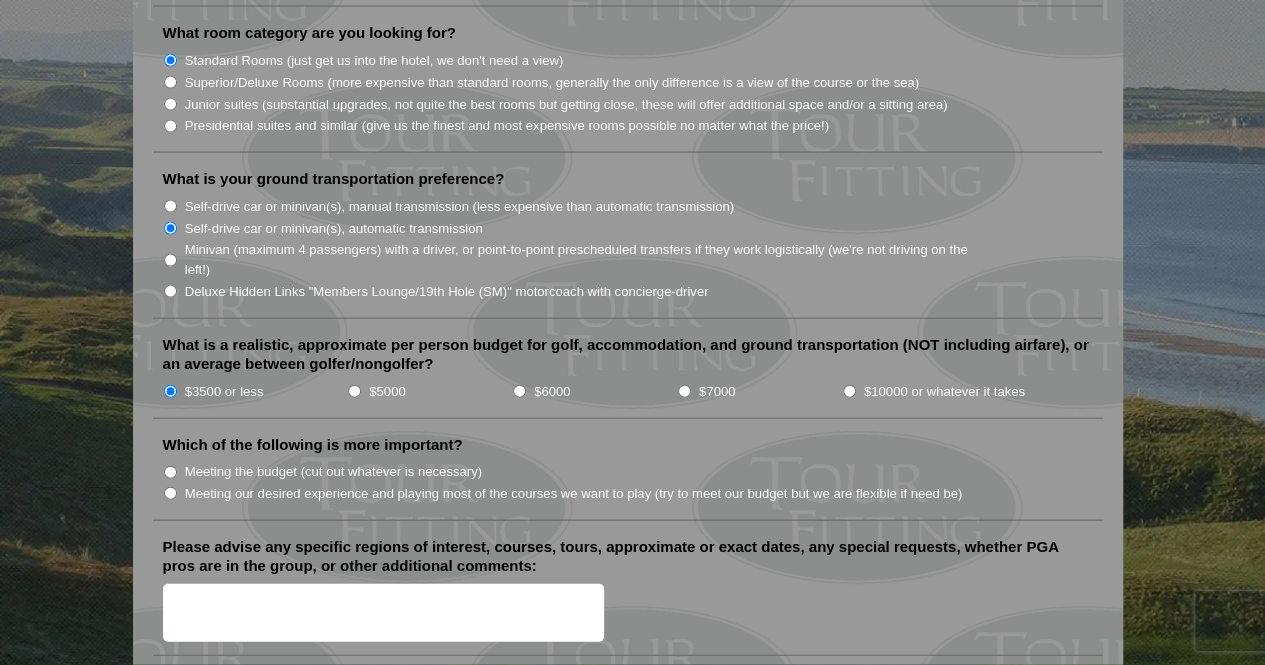 scroll, scrollTop: 2027, scrollLeft: 0, axis: vertical 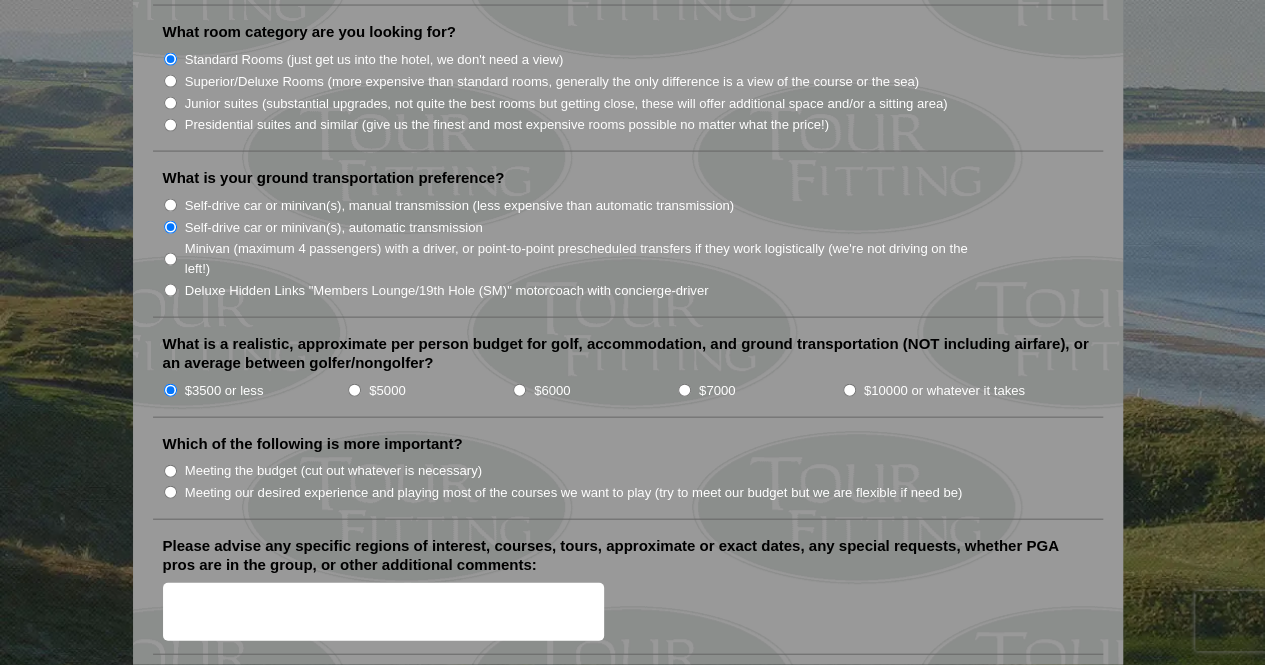 click on "Meeting our desired experience and playing most of the courses we want to play (try to meet our budget but we are flexible if need be)" at bounding box center (574, 493) 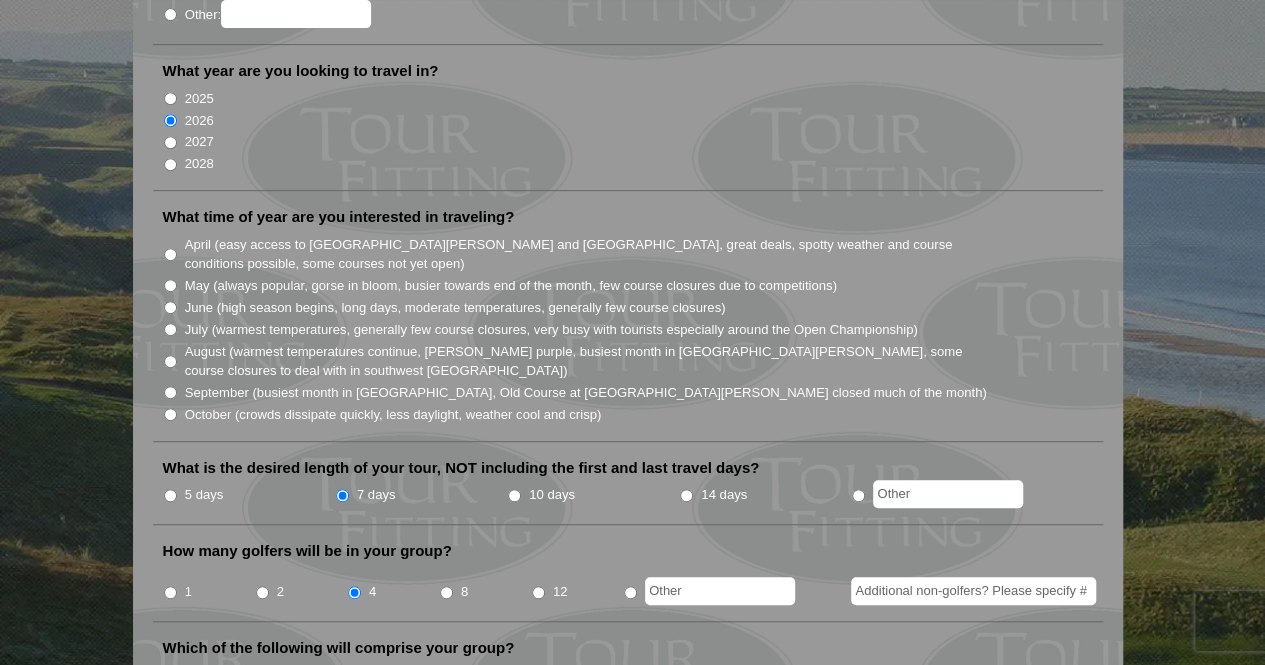 scroll, scrollTop: 0, scrollLeft: 0, axis: both 